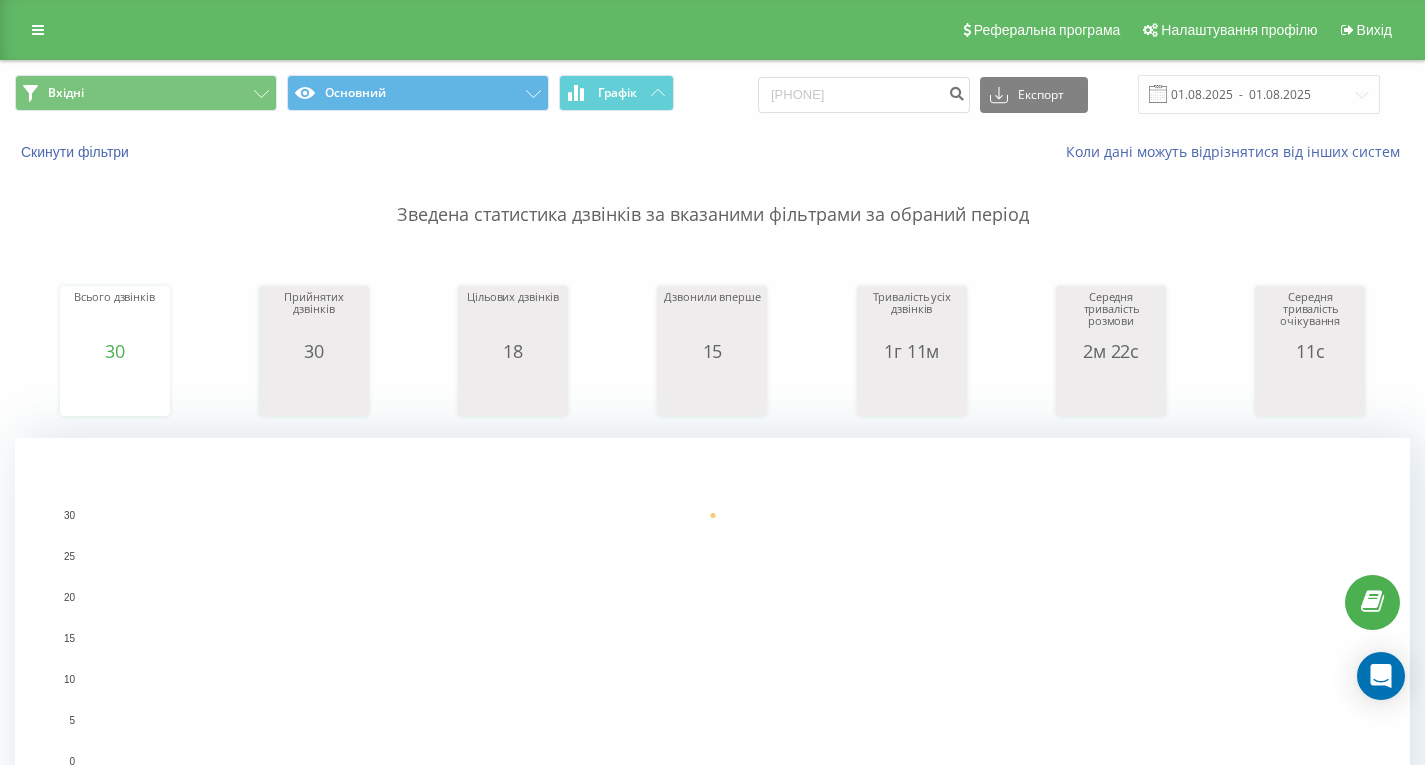 scroll, scrollTop: 0, scrollLeft: 0, axis: both 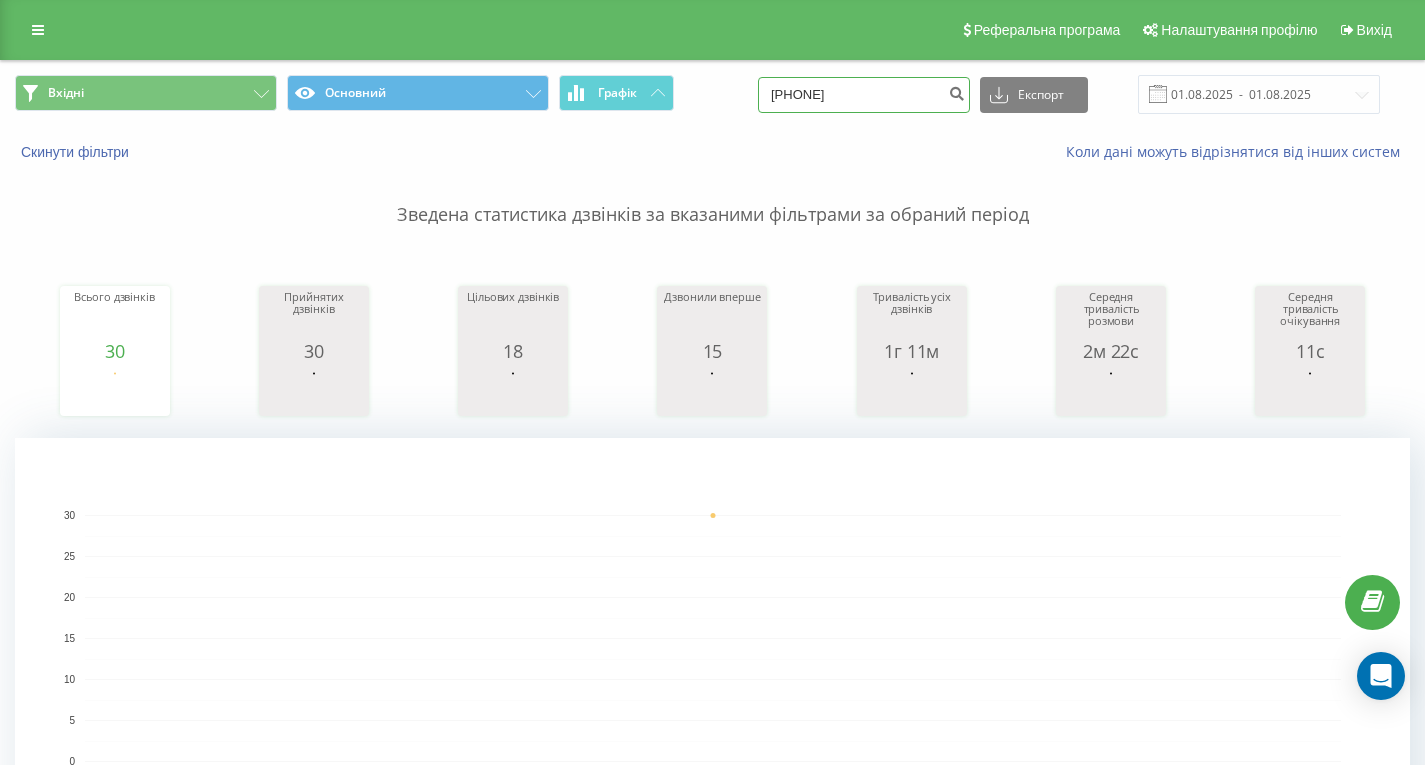 drag, startPoint x: 919, startPoint y: 100, endPoint x: 629, endPoint y: 121, distance: 290.75934 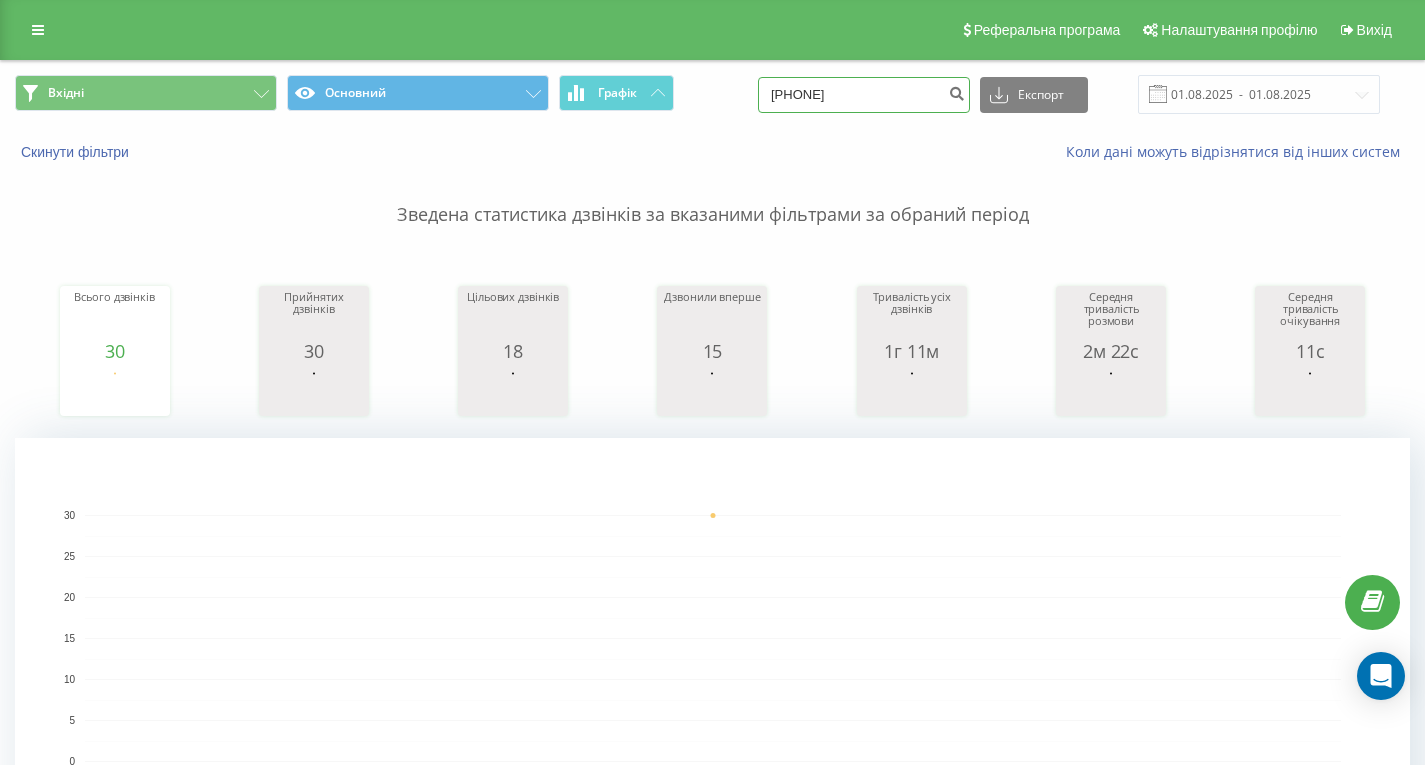 type on "[PHONE]" 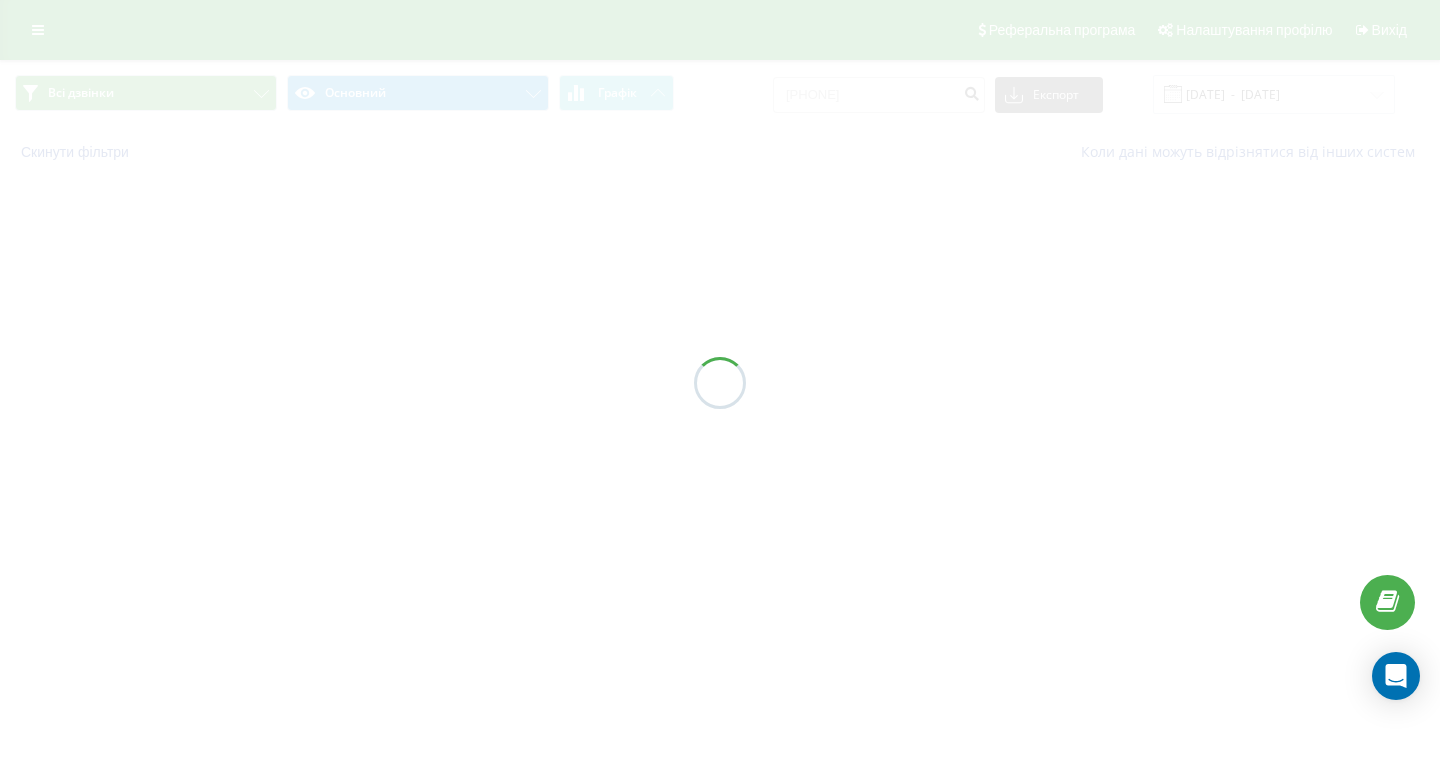scroll, scrollTop: 0, scrollLeft: 0, axis: both 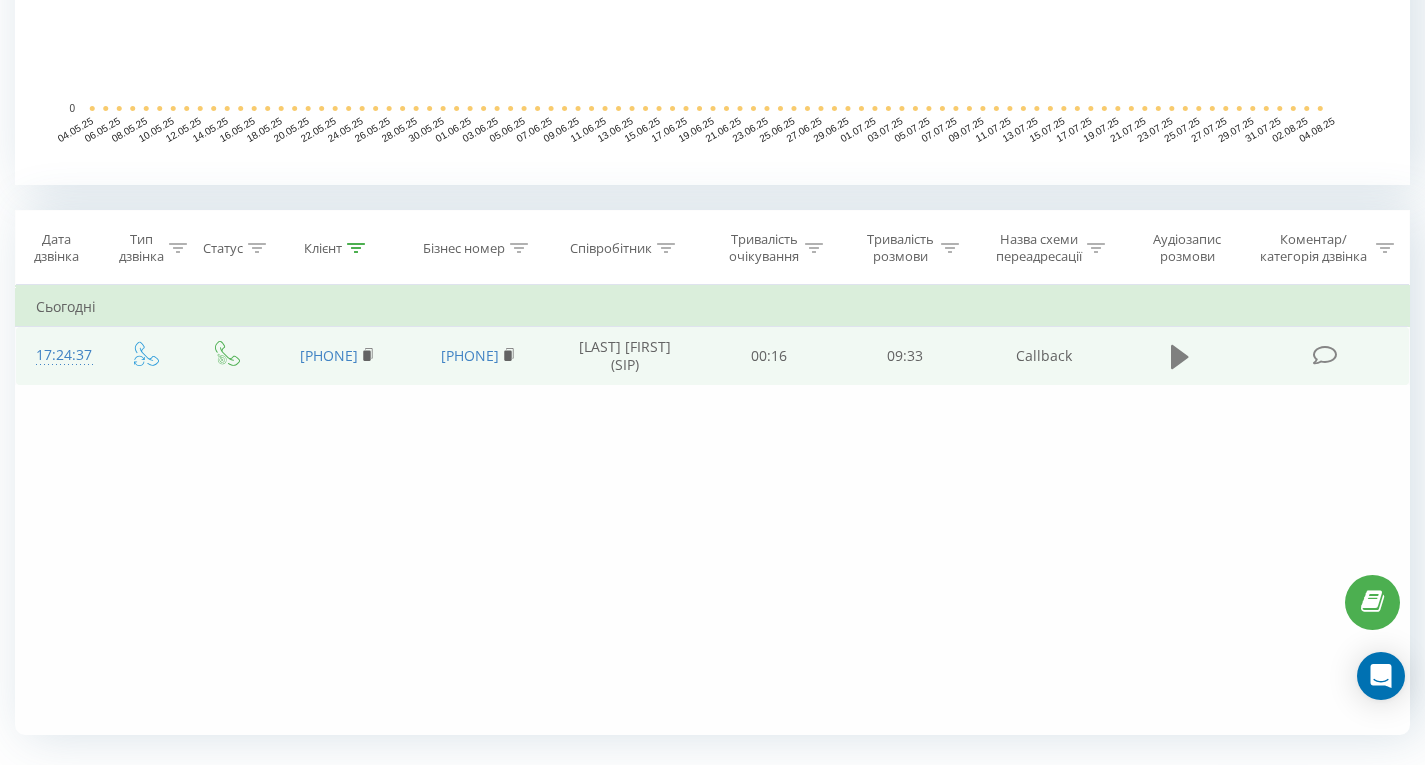 click 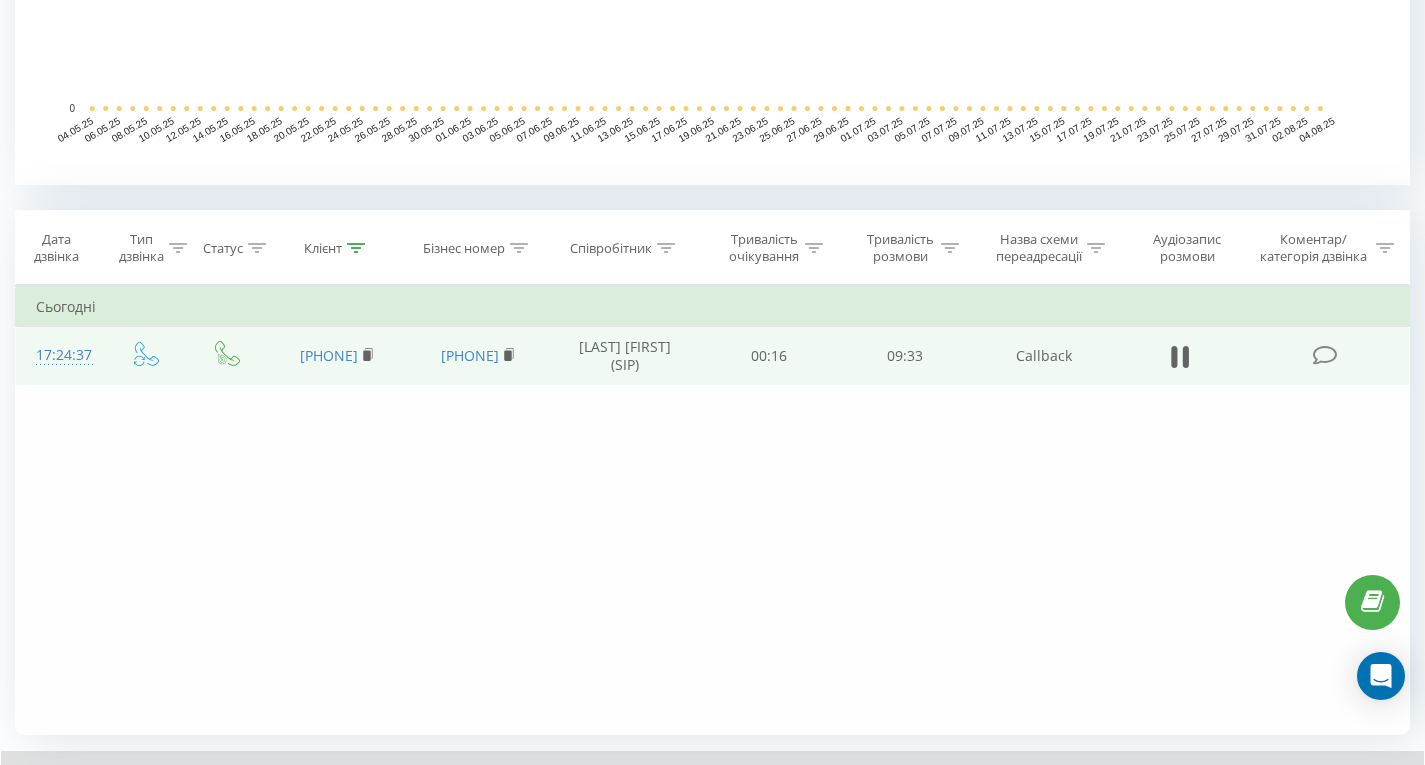 scroll, scrollTop: 775, scrollLeft: 0, axis: vertical 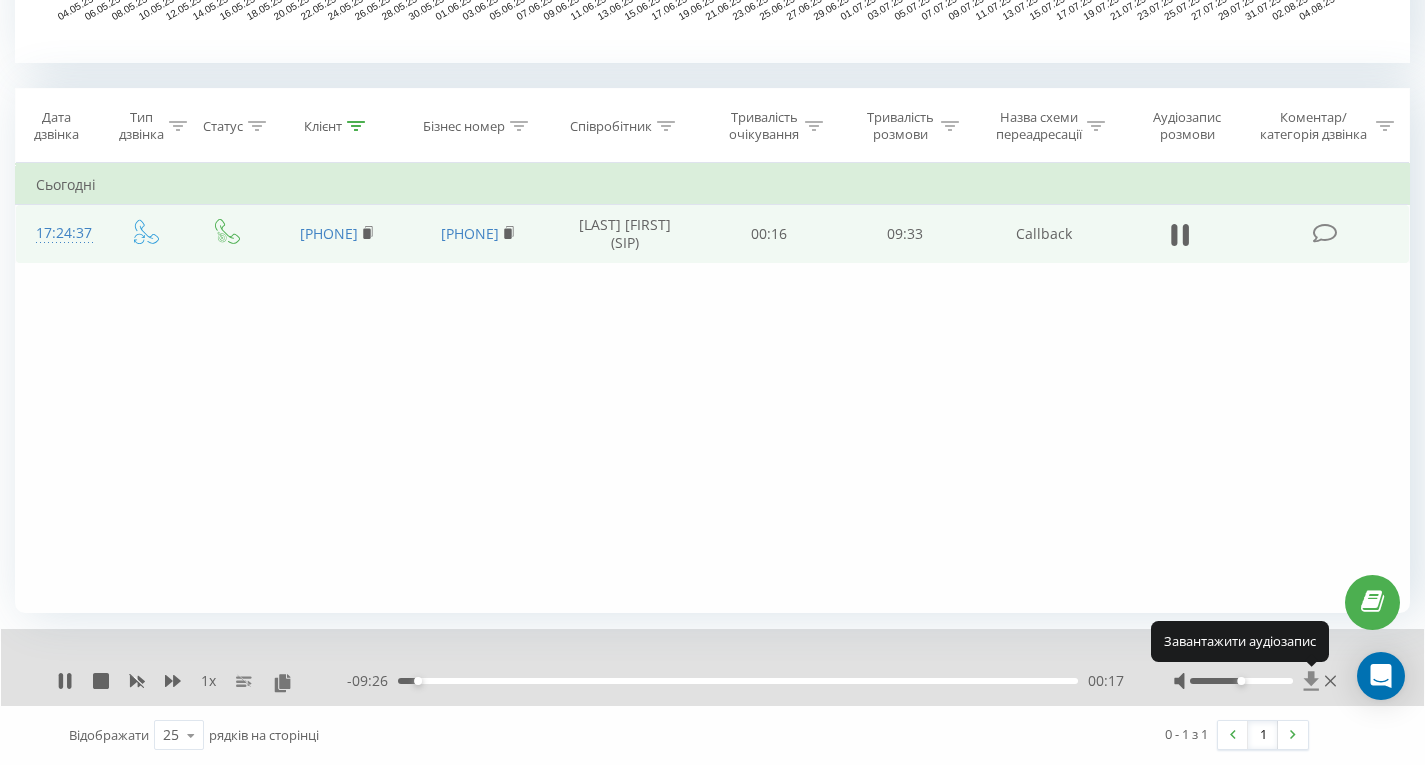 click 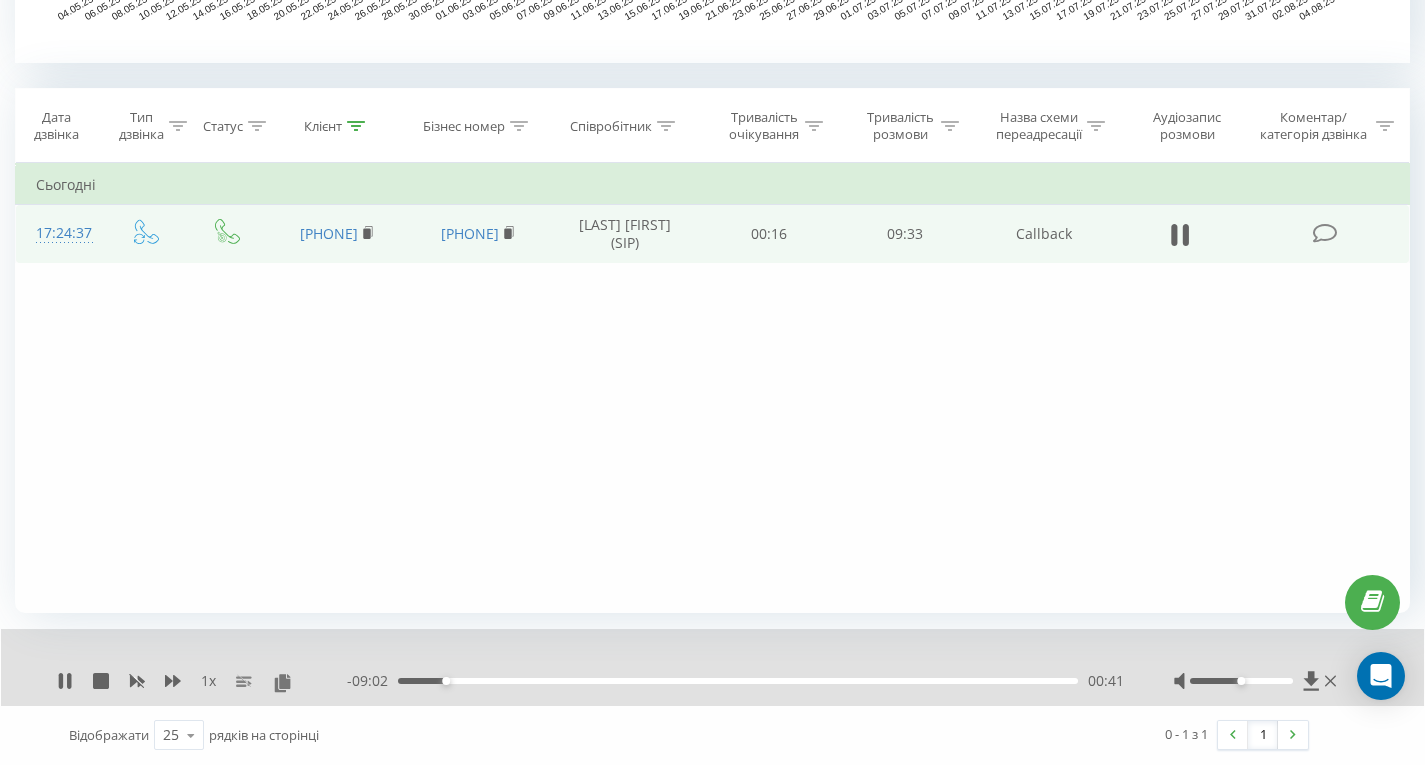 type 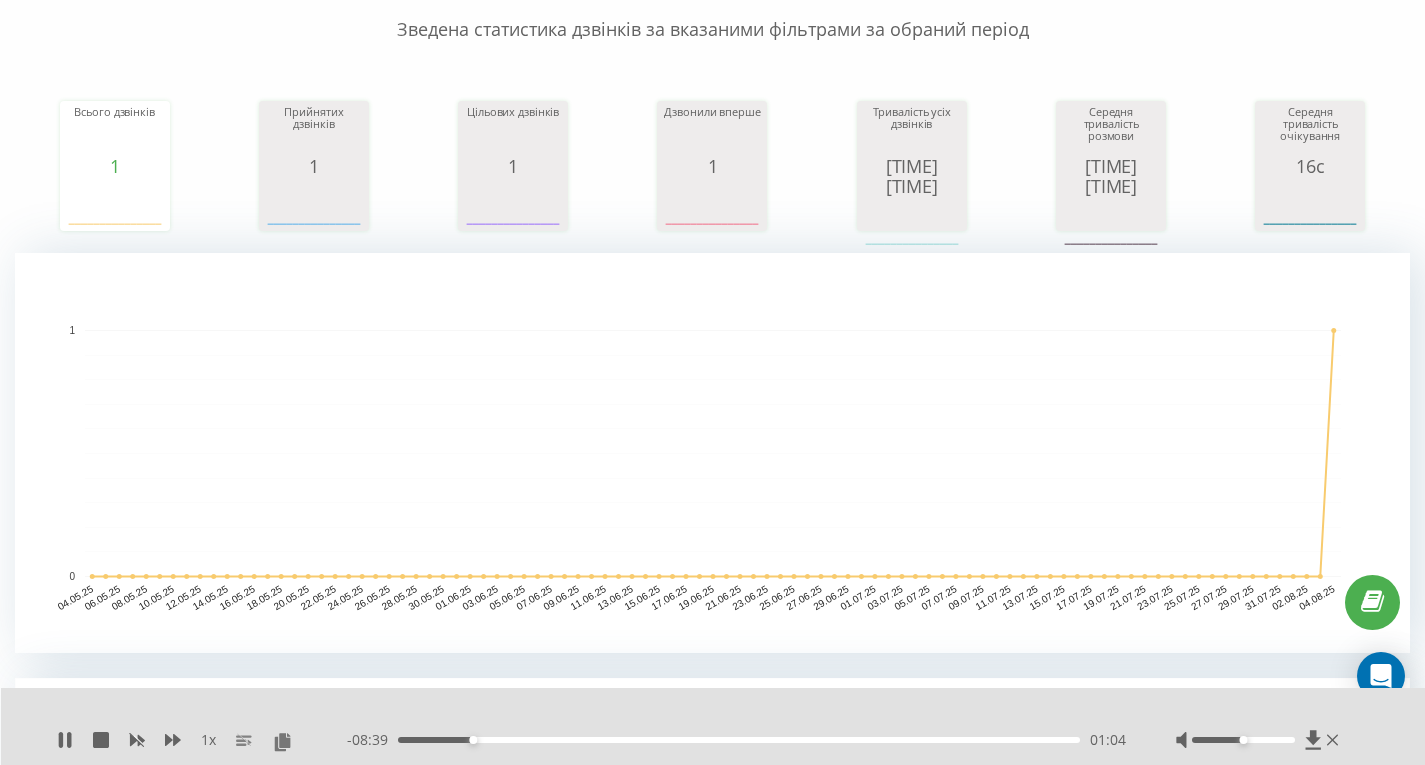 scroll, scrollTop: 0, scrollLeft: 0, axis: both 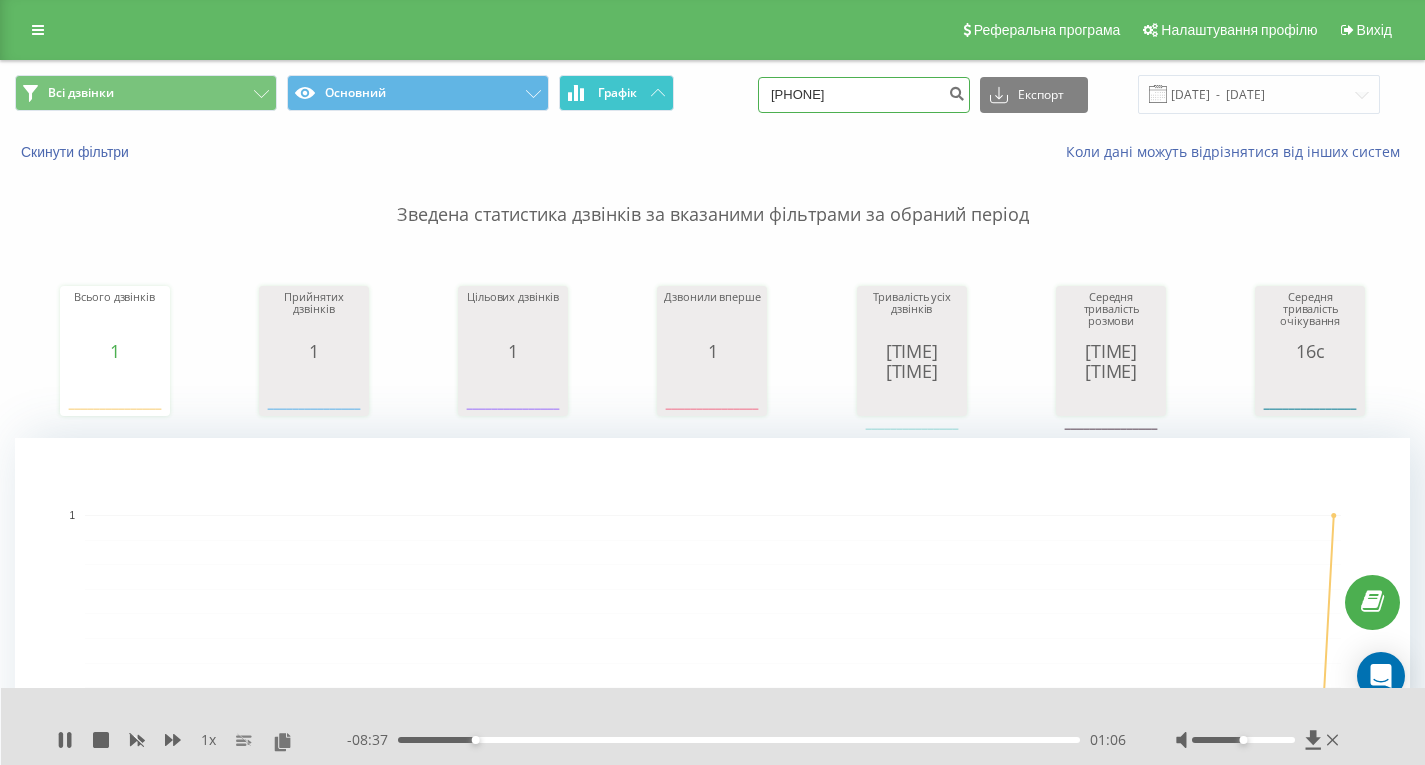 drag, startPoint x: 921, startPoint y: 85, endPoint x: 644, endPoint y: 107, distance: 277.87228 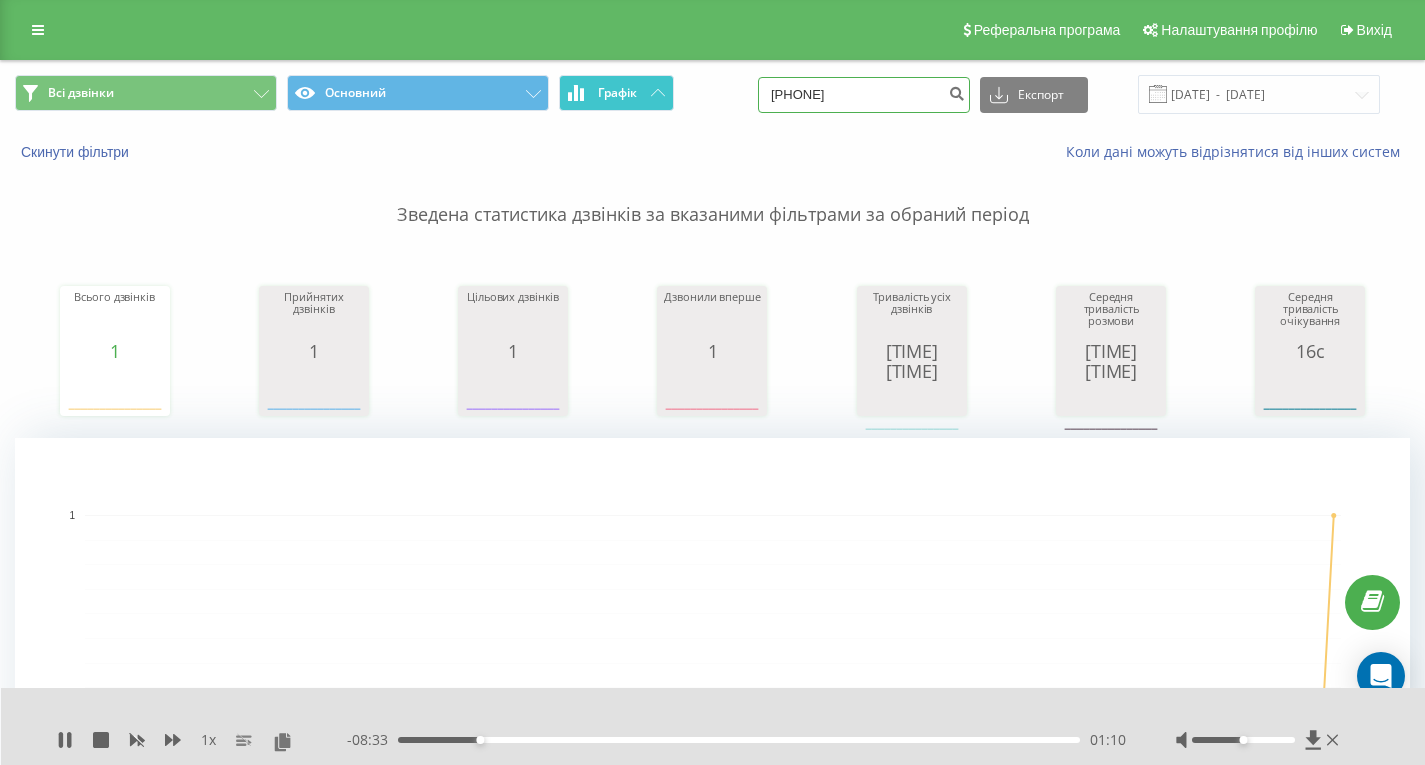 type on "380676917875" 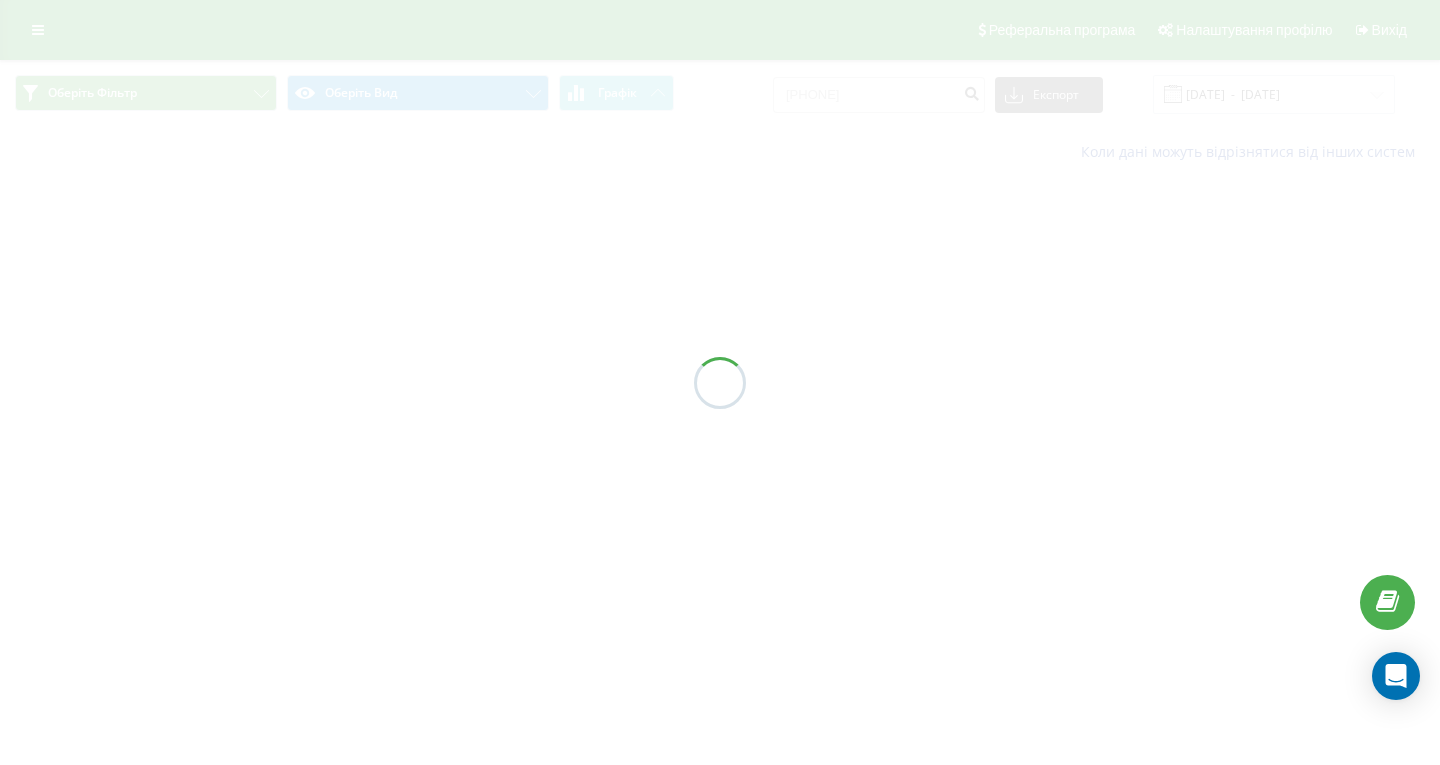 scroll, scrollTop: 0, scrollLeft: 0, axis: both 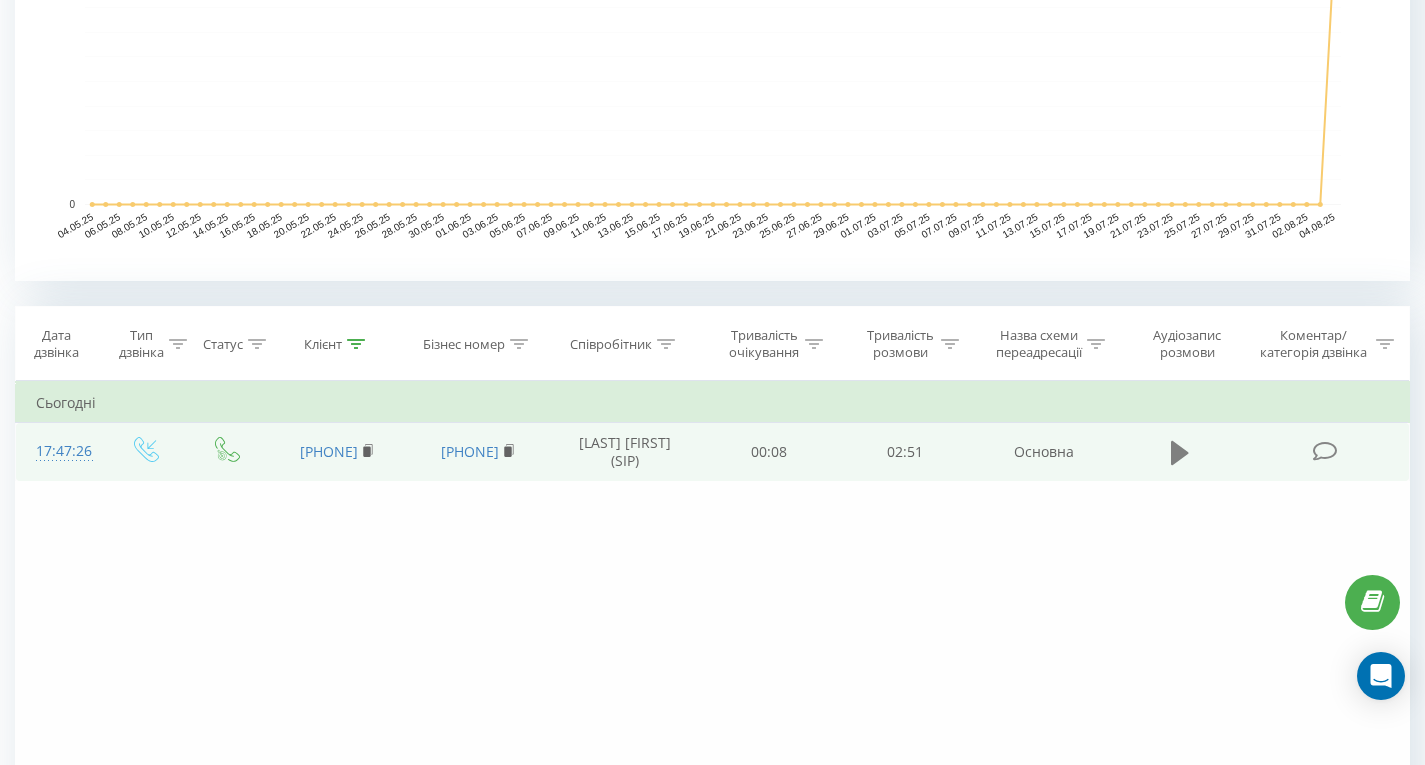 click 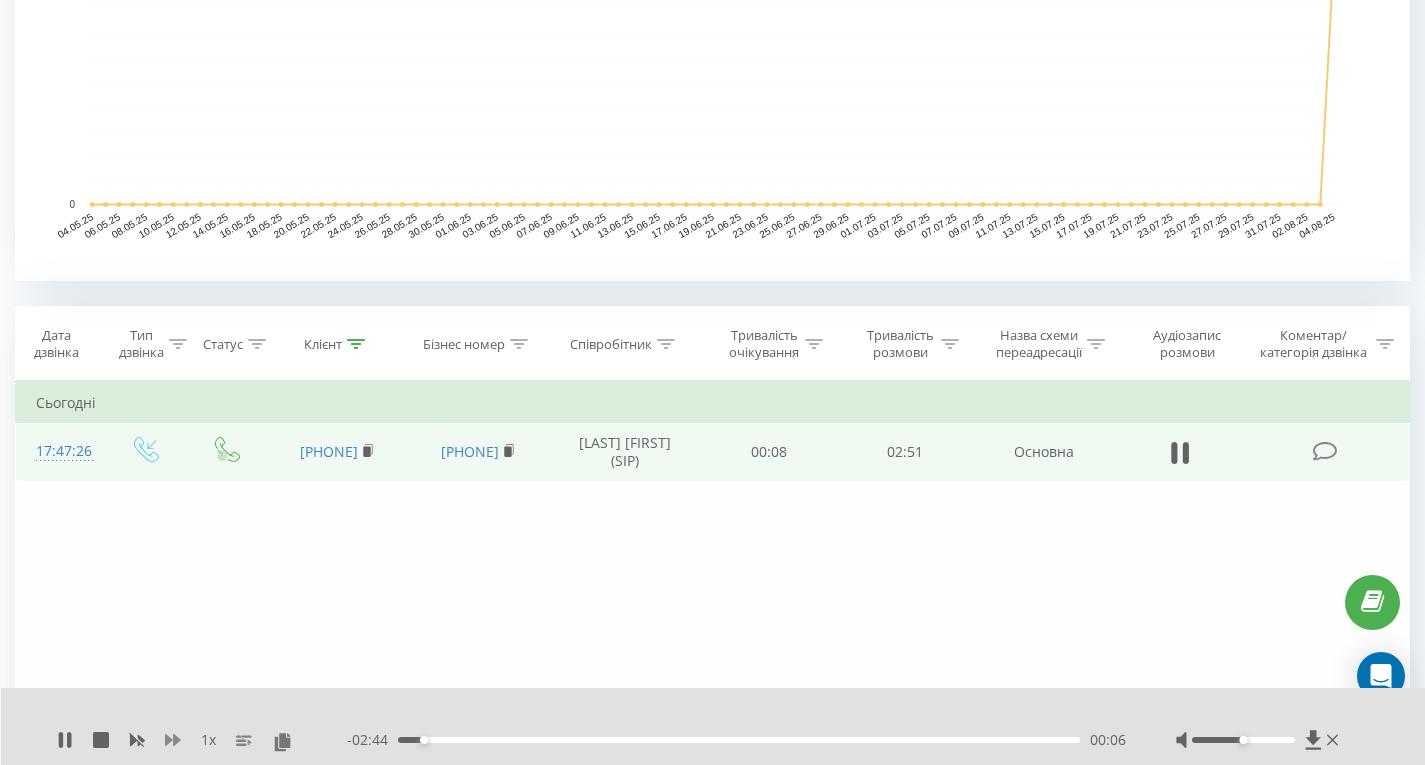 click 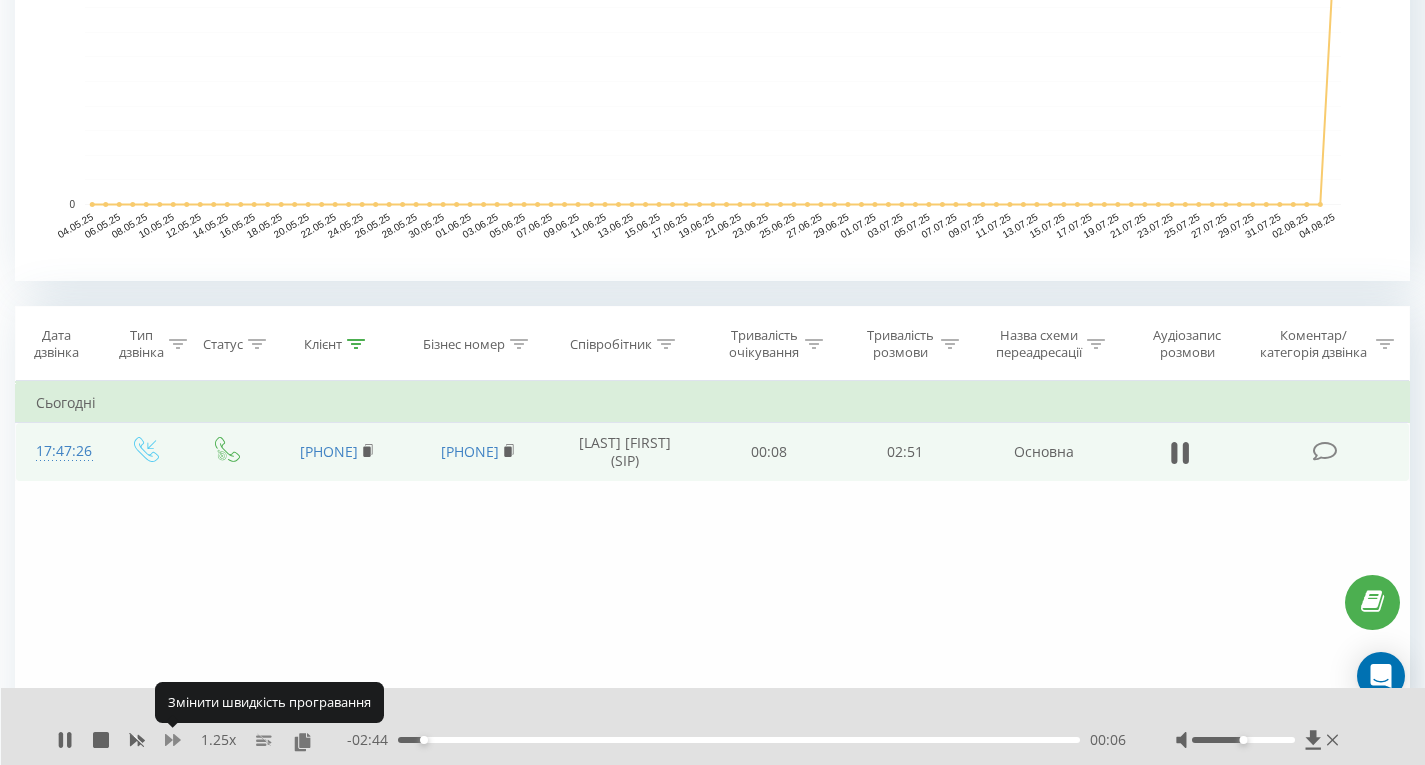 click 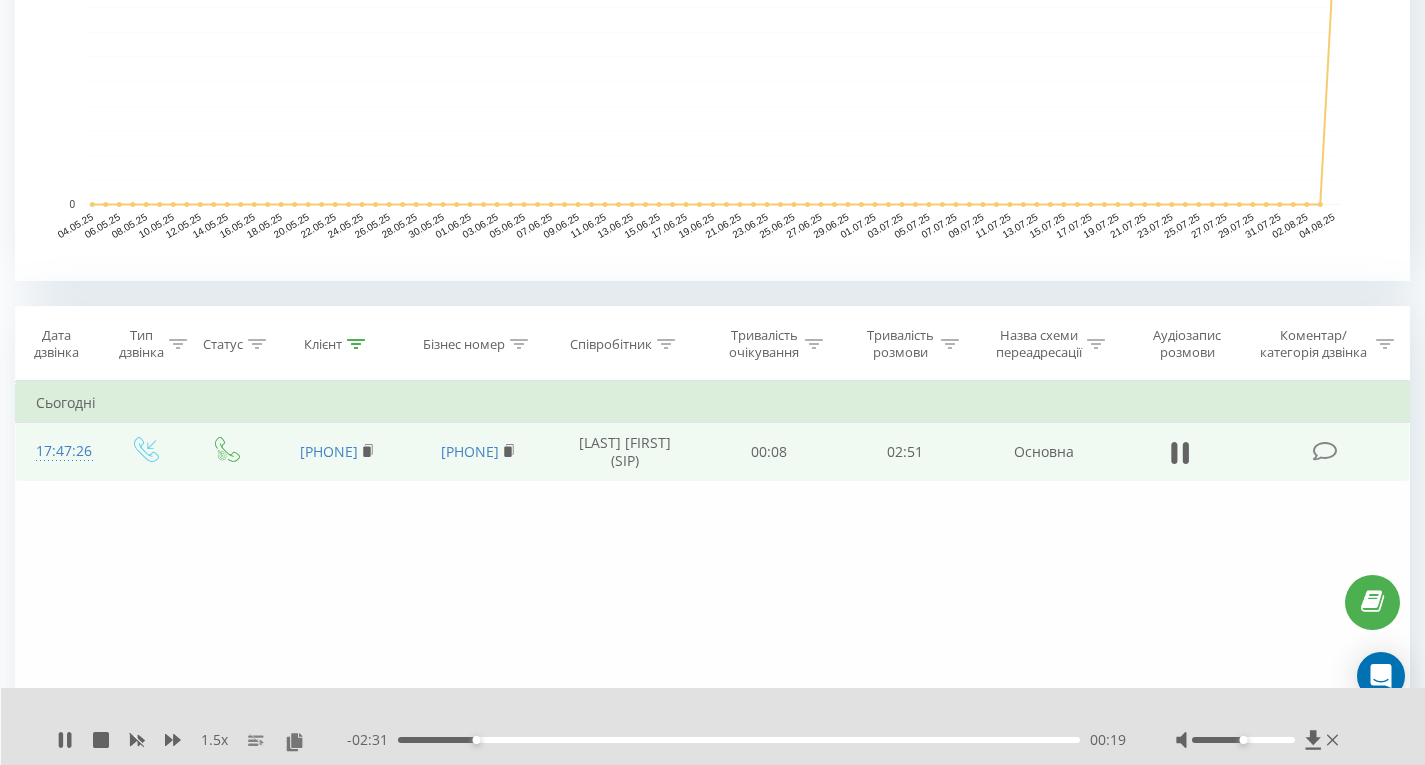 type 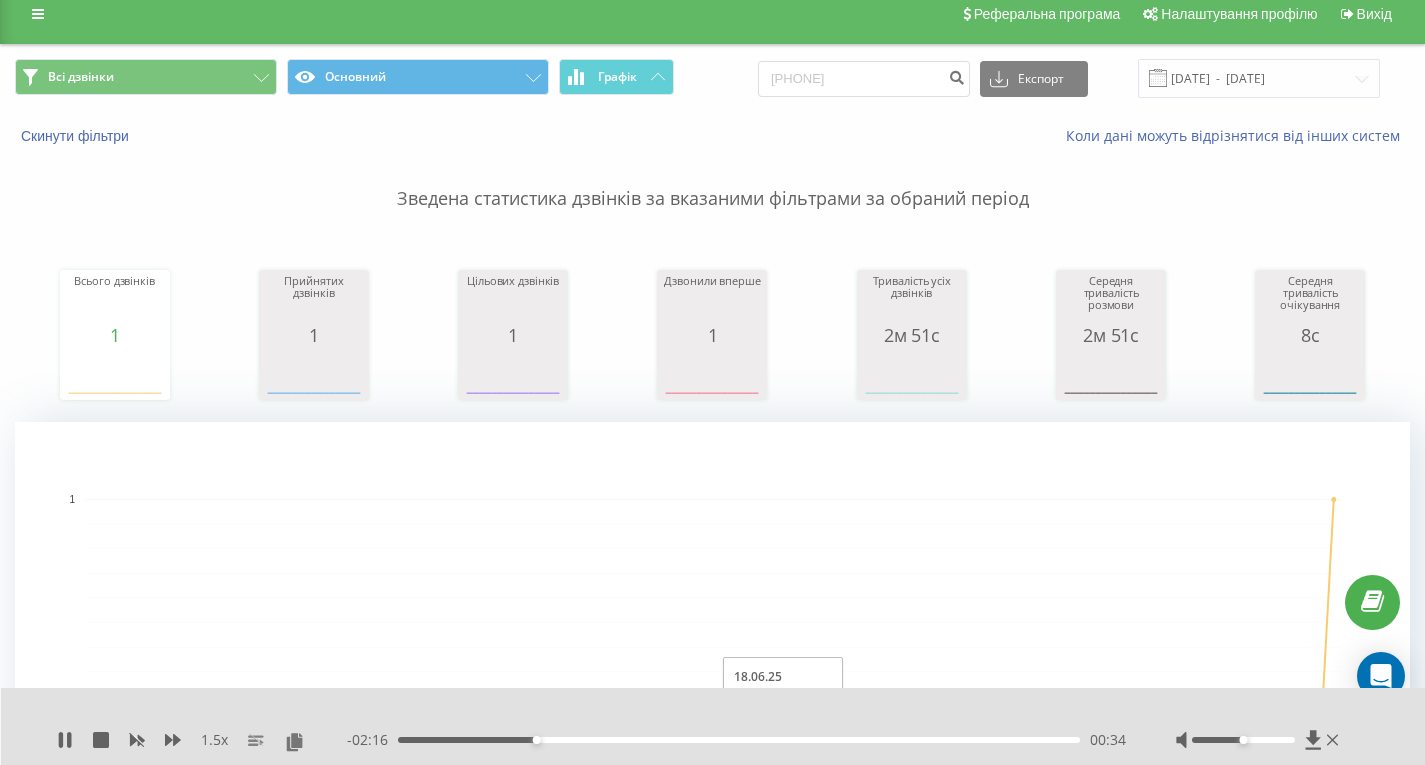 scroll, scrollTop: 0, scrollLeft: 0, axis: both 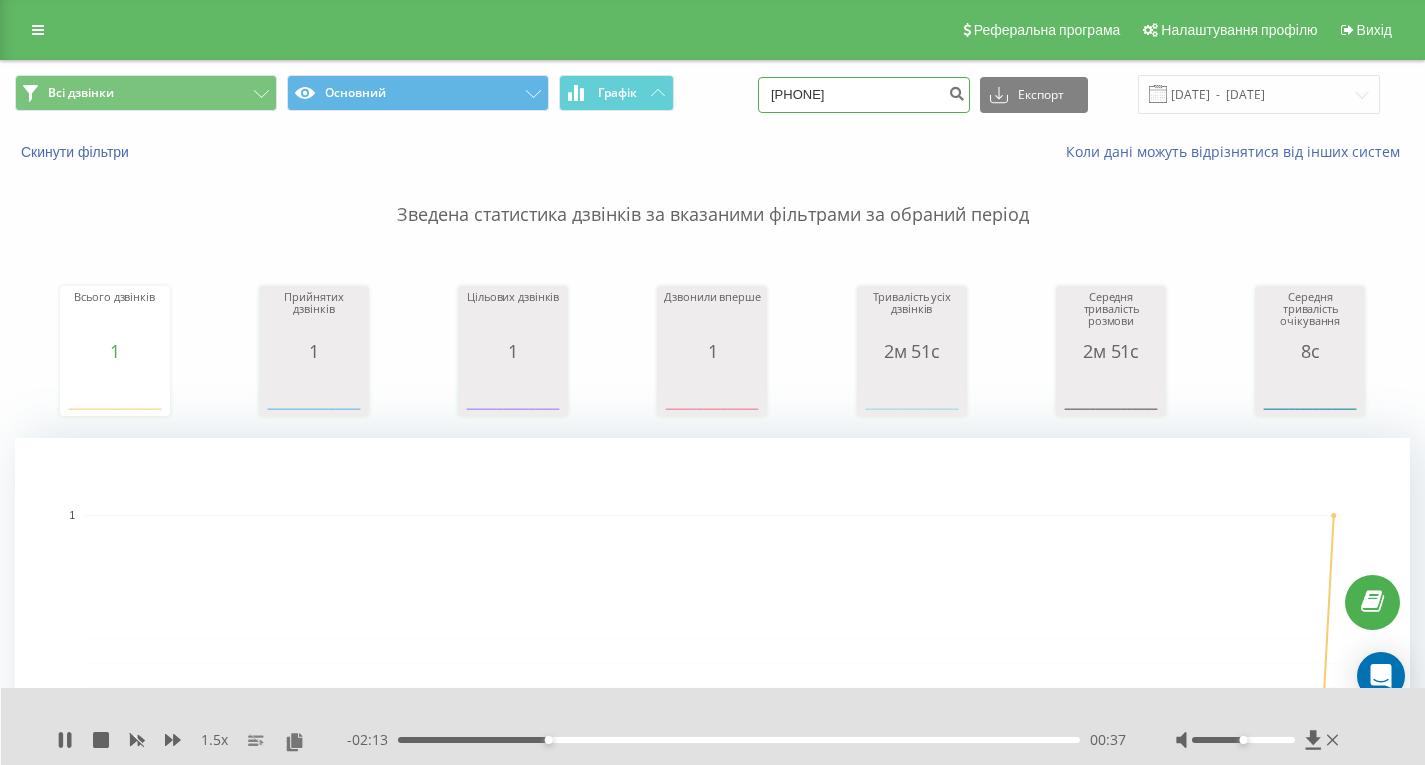 drag, startPoint x: 918, startPoint y: 87, endPoint x: 539, endPoint y: 123, distance: 380.70593 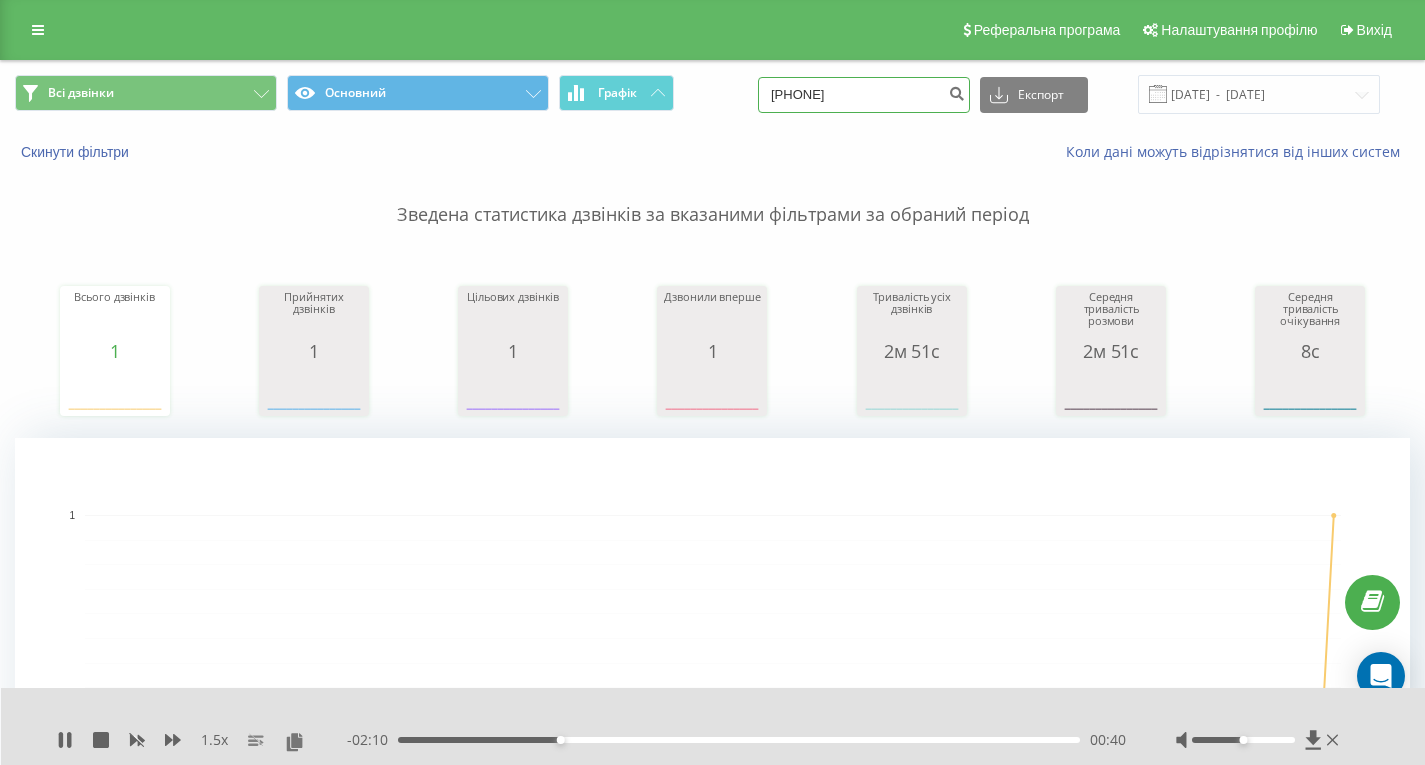 type on "380970632077" 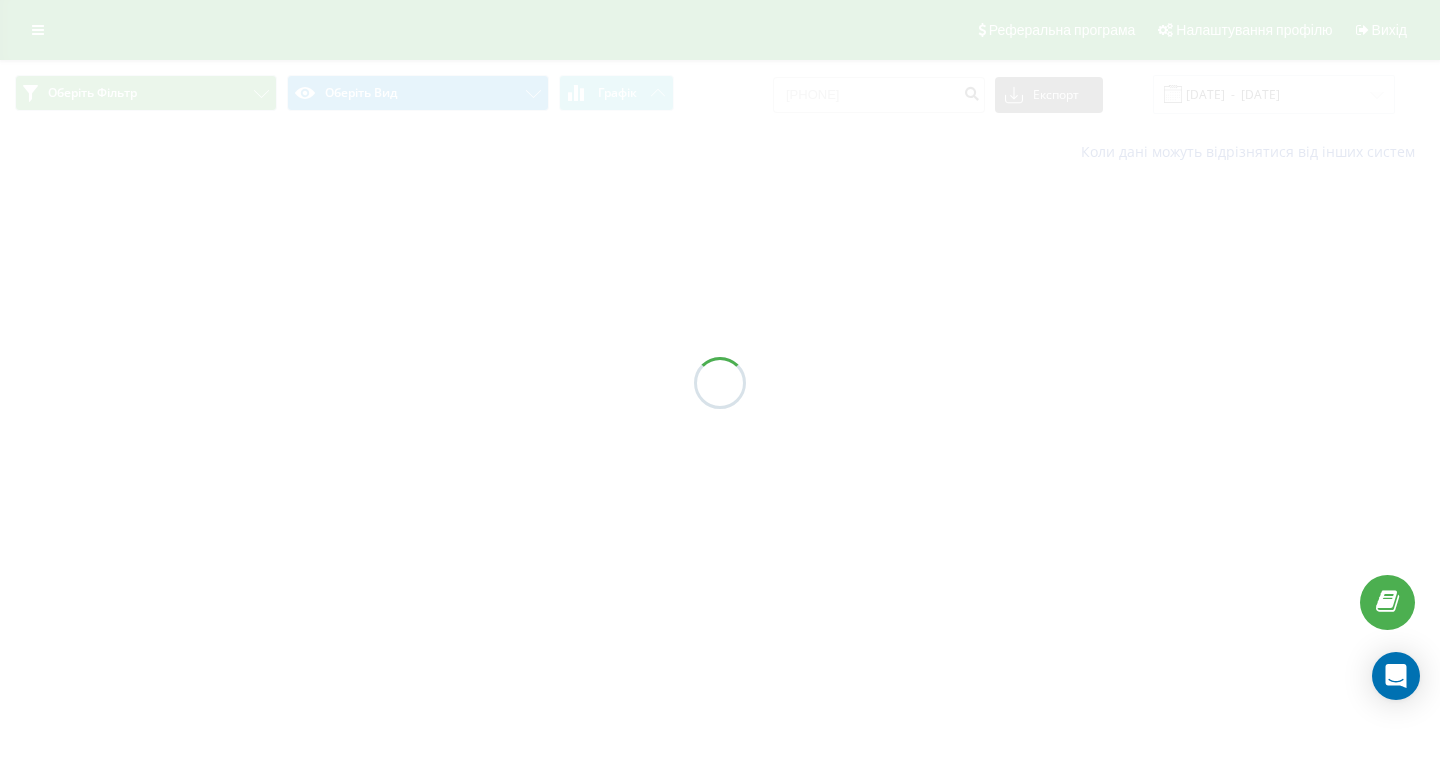 scroll, scrollTop: 0, scrollLeft: 0, axis: both 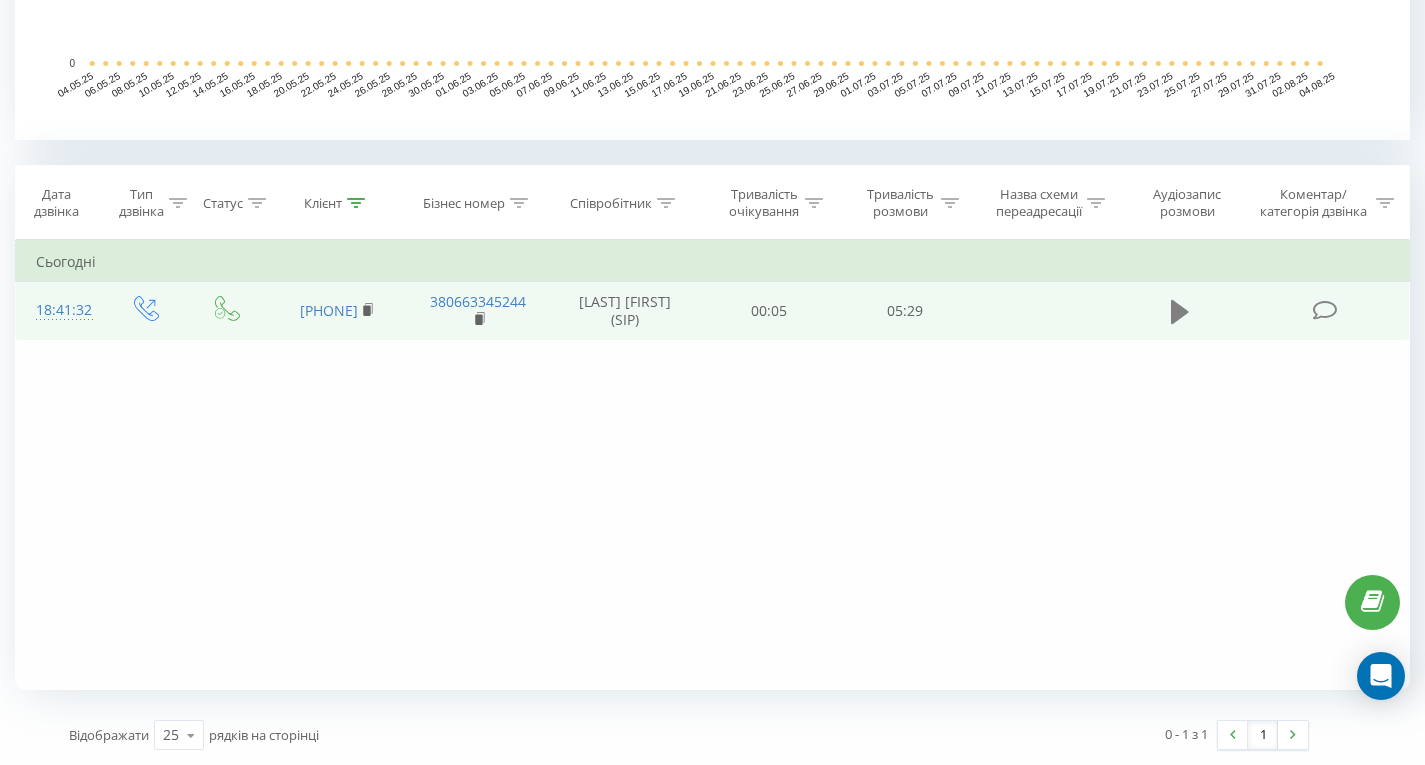 click 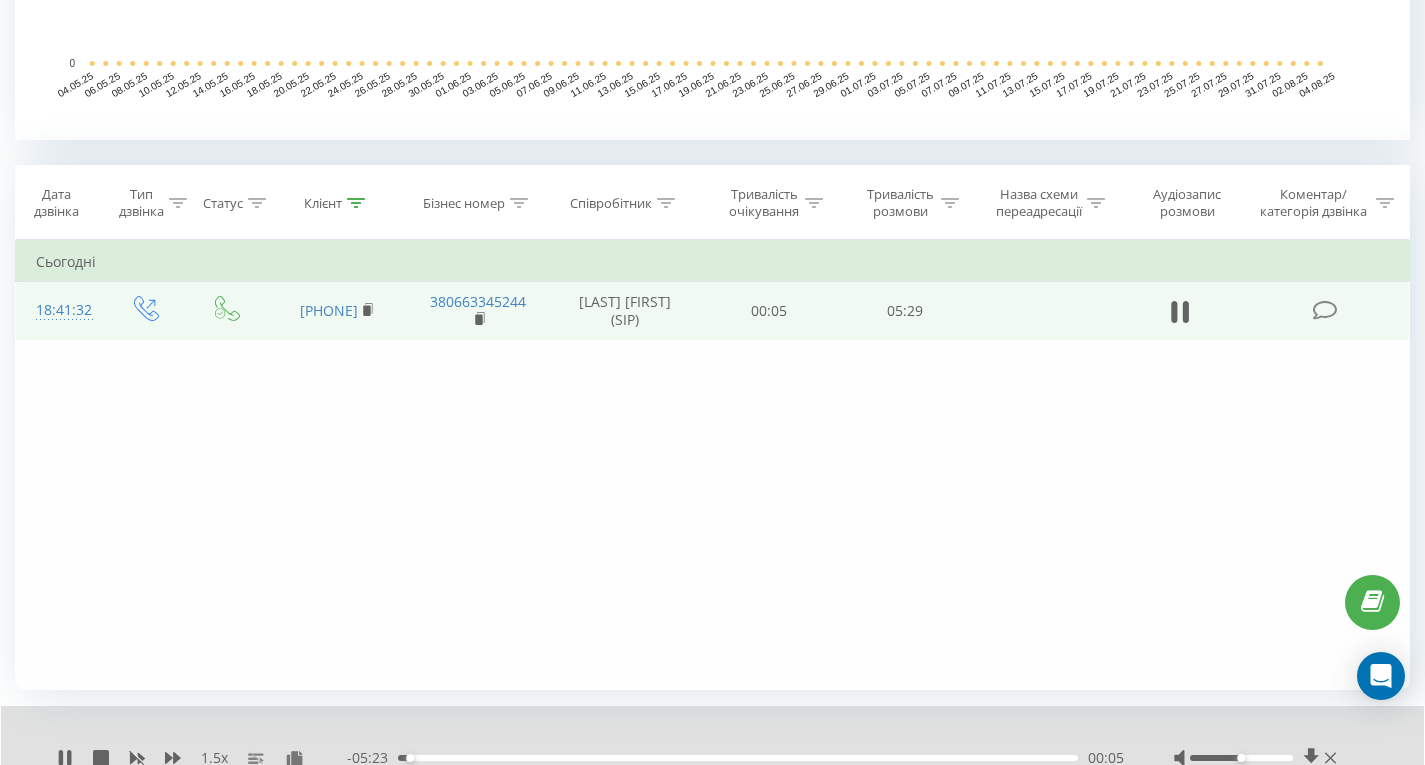 scroll, scrollTop: 775, scrollLeft: 0, axis: vertical 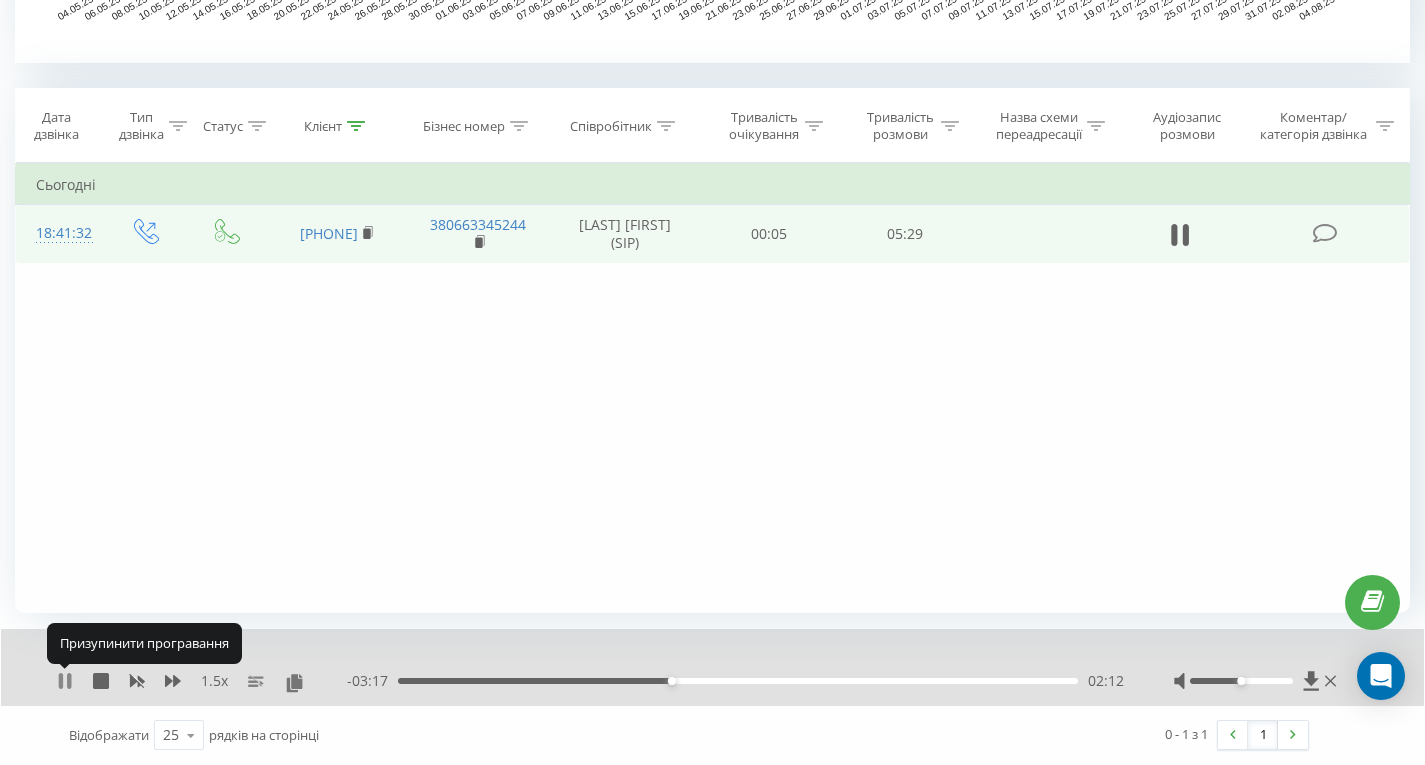click 